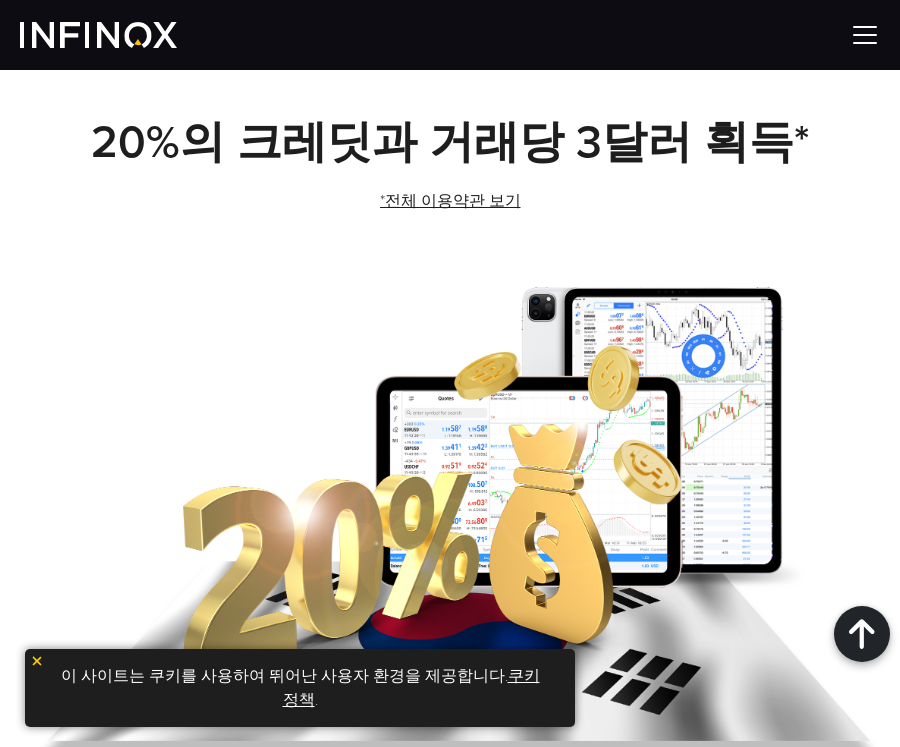 scroll, scrollTop: 900, scrollLeft: 0, axis: vertical 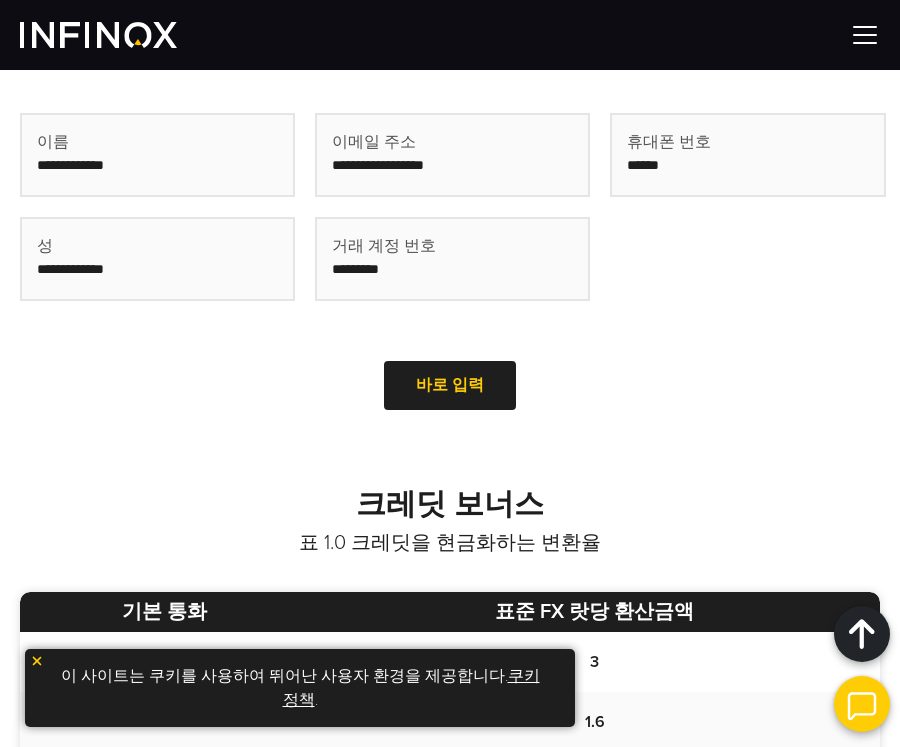 click on "First Name (Required) Last Name (Required) Email (Required)
Trading Account number (Required) Time Phone Name This field is for validation purposes and should be left unchanged.
******
이름
이름 성 성" at bounding box center (450, 257) 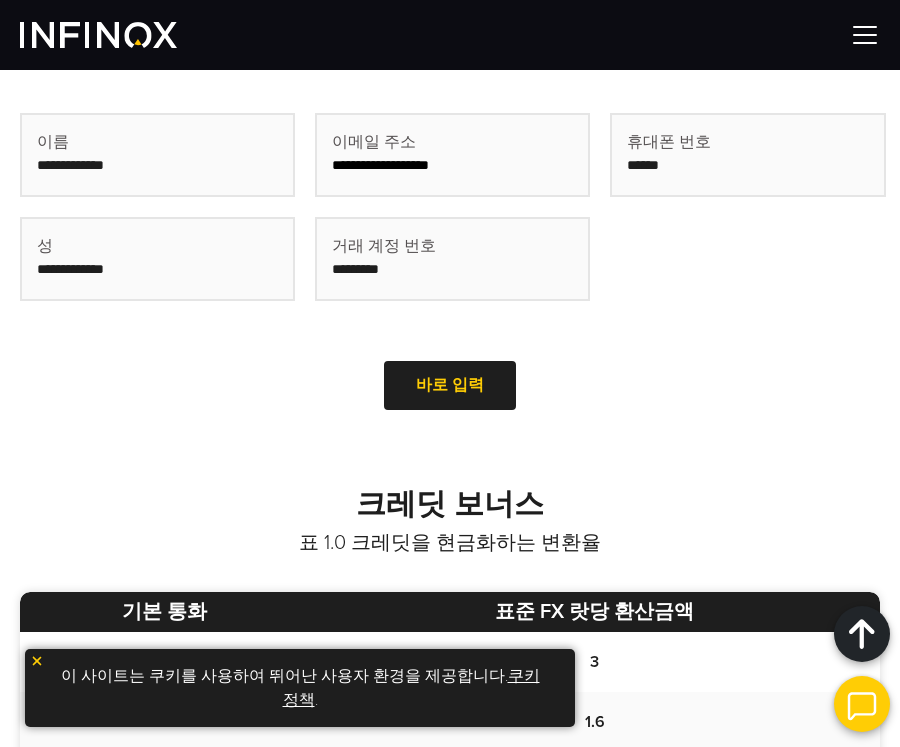 scroll, scrollTop: 0, scrollLeft: 0, axis: both 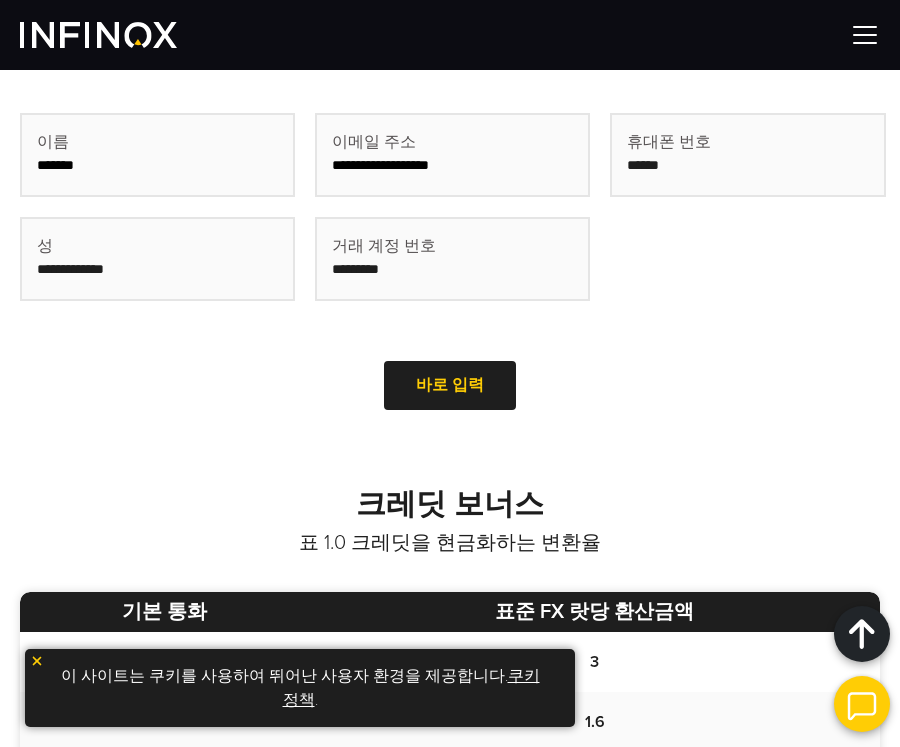 type on "****" 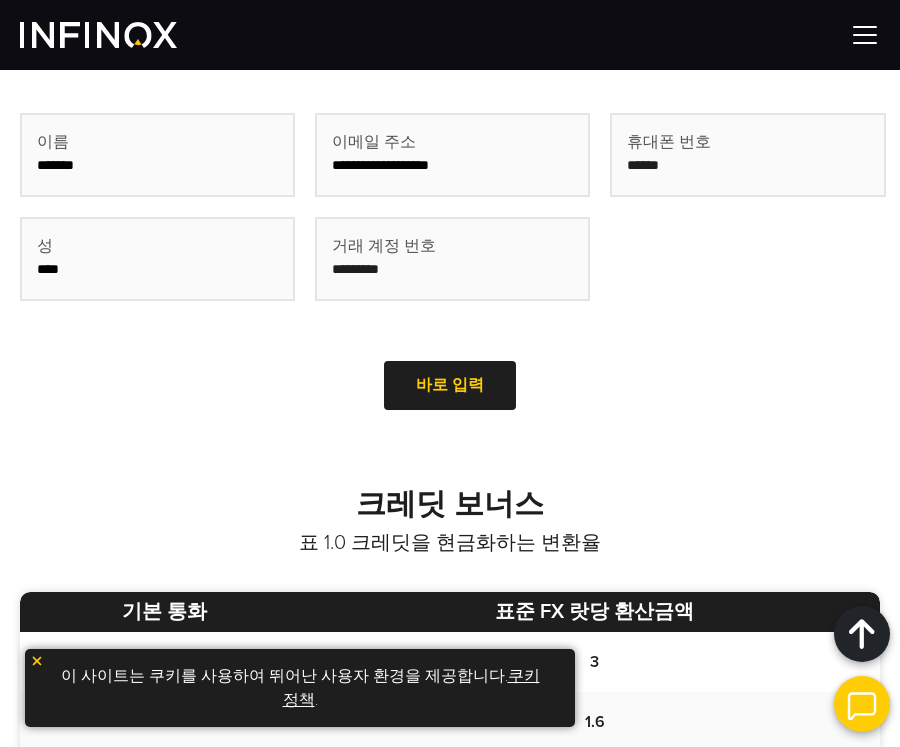 type on "**********" 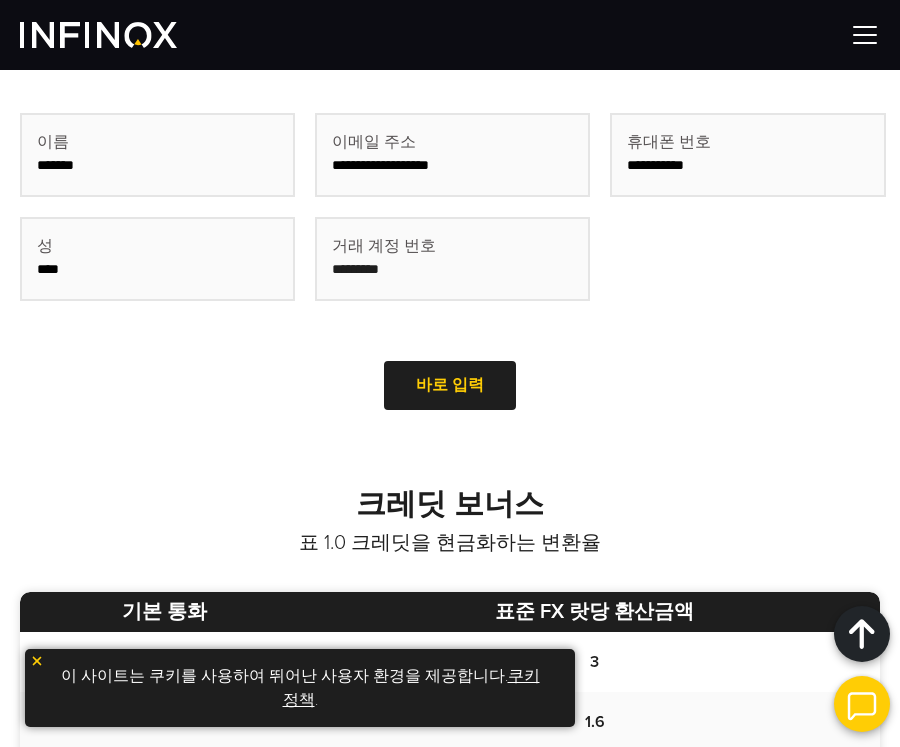 type on "**********" 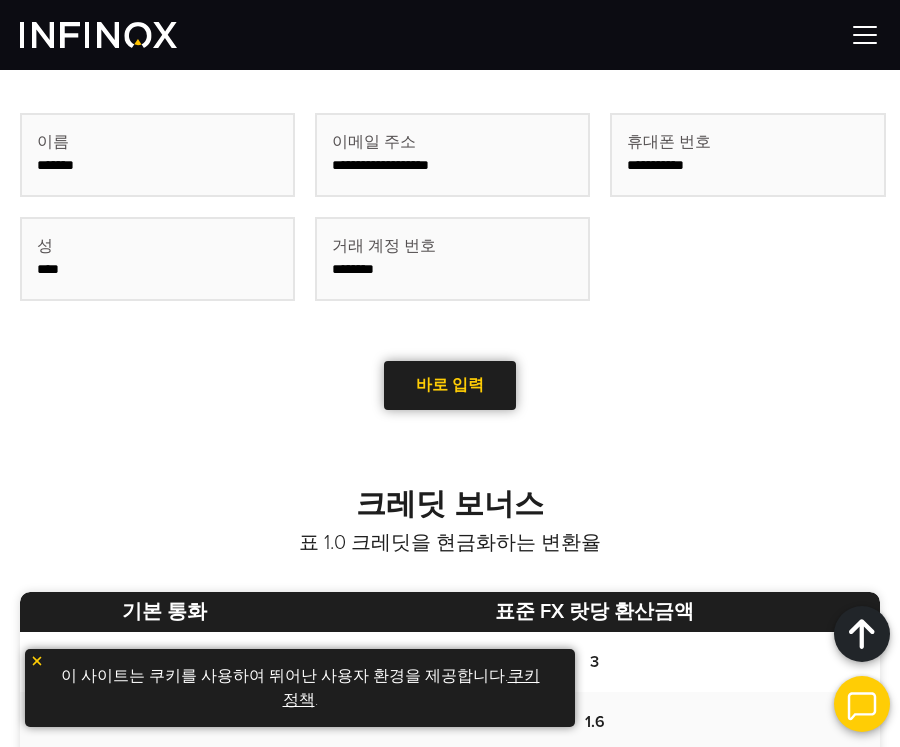 scroll, scrollTop: 0, scrollLeft: 0, axis: both 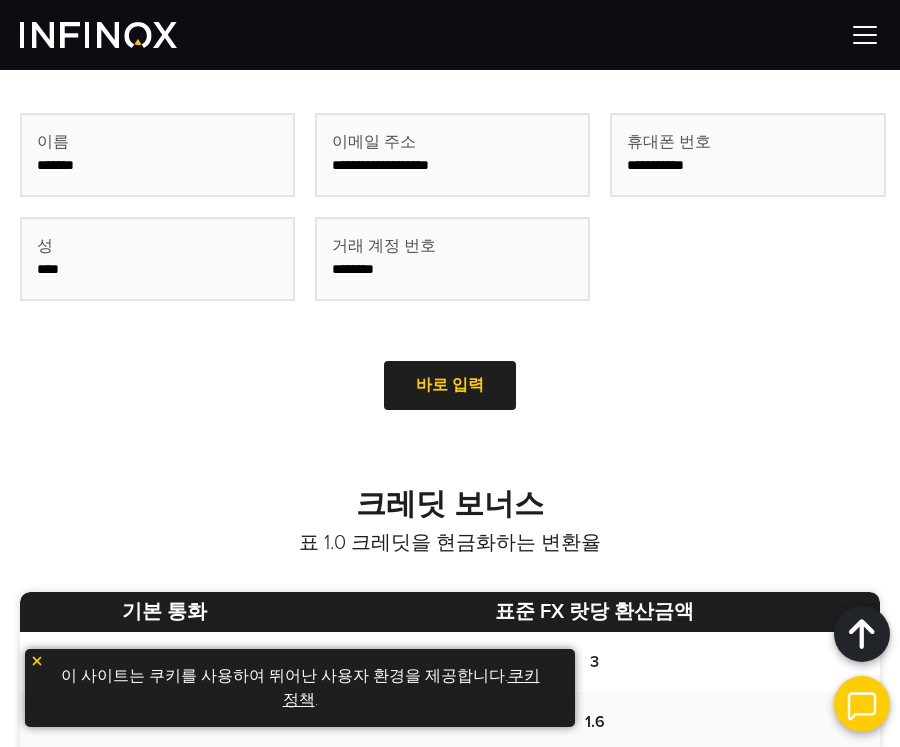 drag, startPoint x: 255, startPoint y: 444, endPoint x: 277, endPoint y: 447, distance: 22.203604 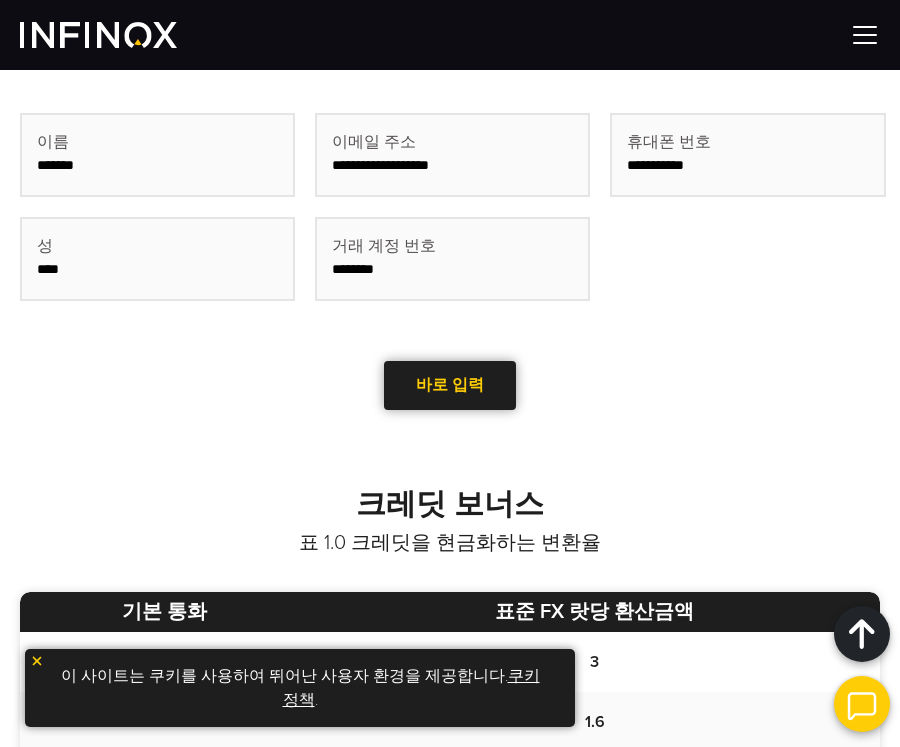 click at bounding box center (450, 386) 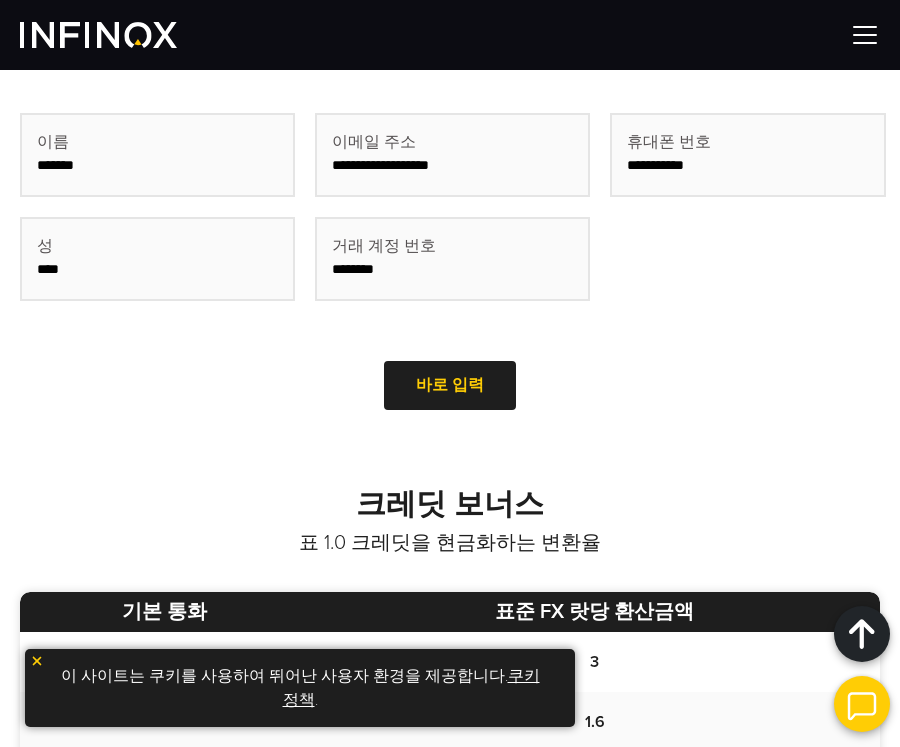drag, startPoint x: 273, startPoint y: 361, endPoint x: 285, endPoint y: 349, distance: 16.970562 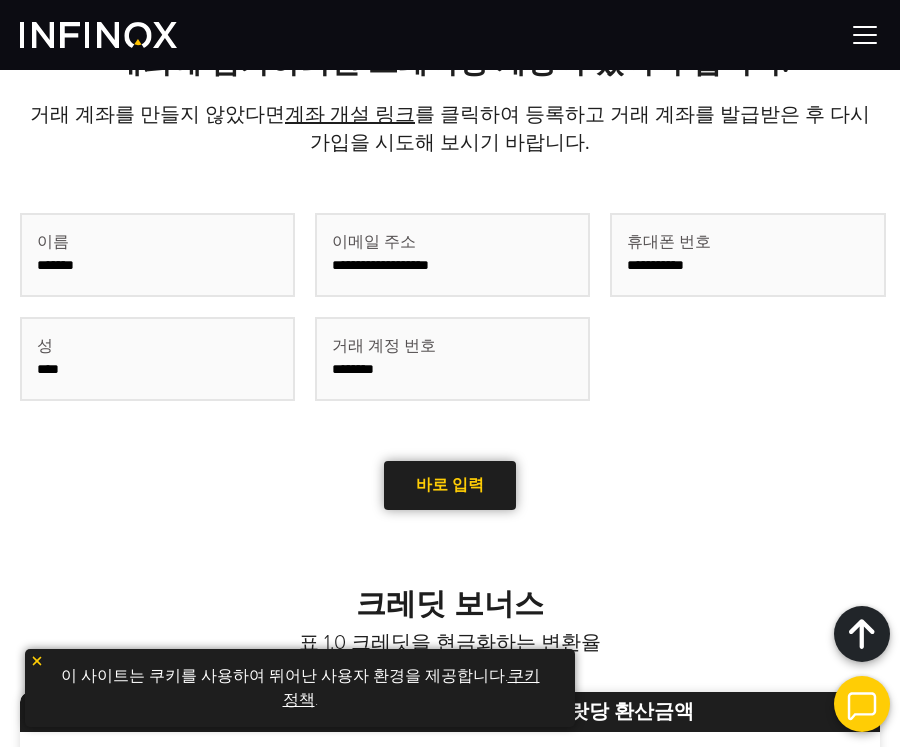click at bounding box center [450, 486] 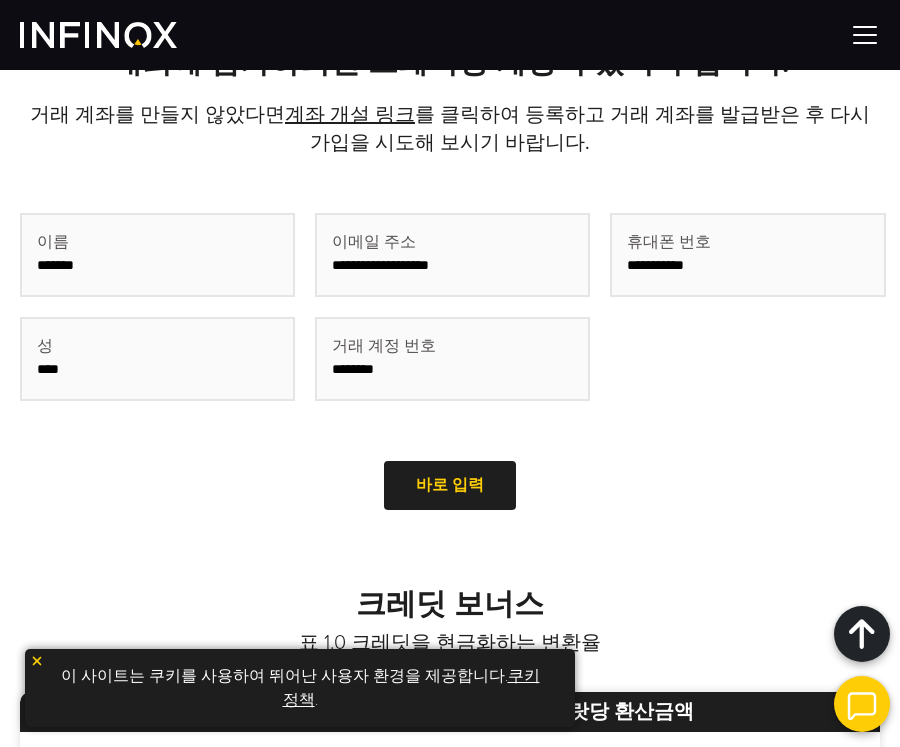 click at bounding box center [37, 661] 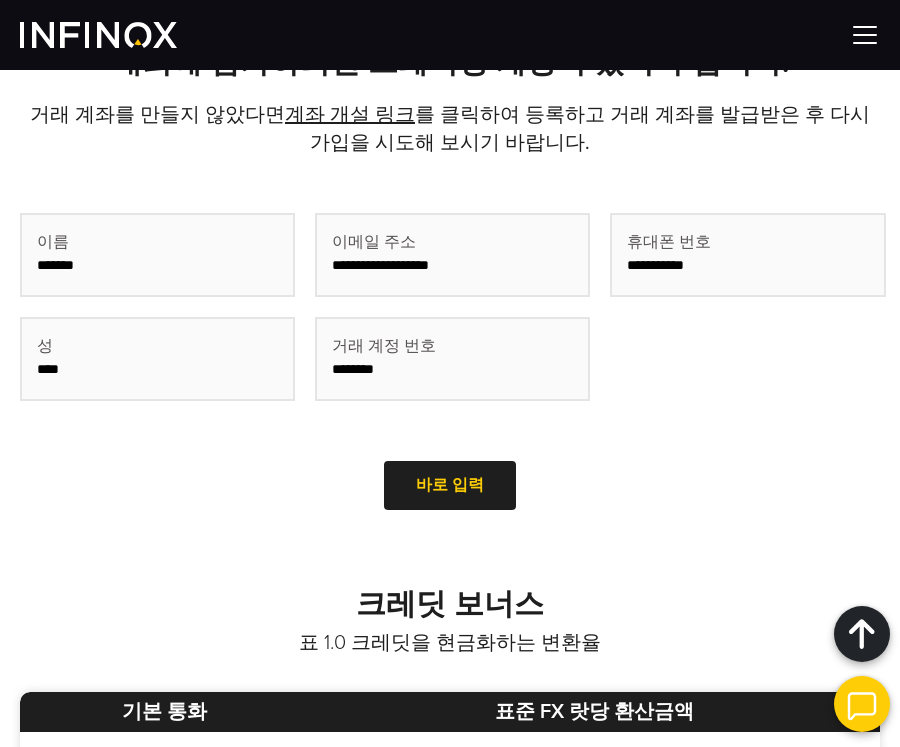 click on "**********" at bounding box center [450, 281] 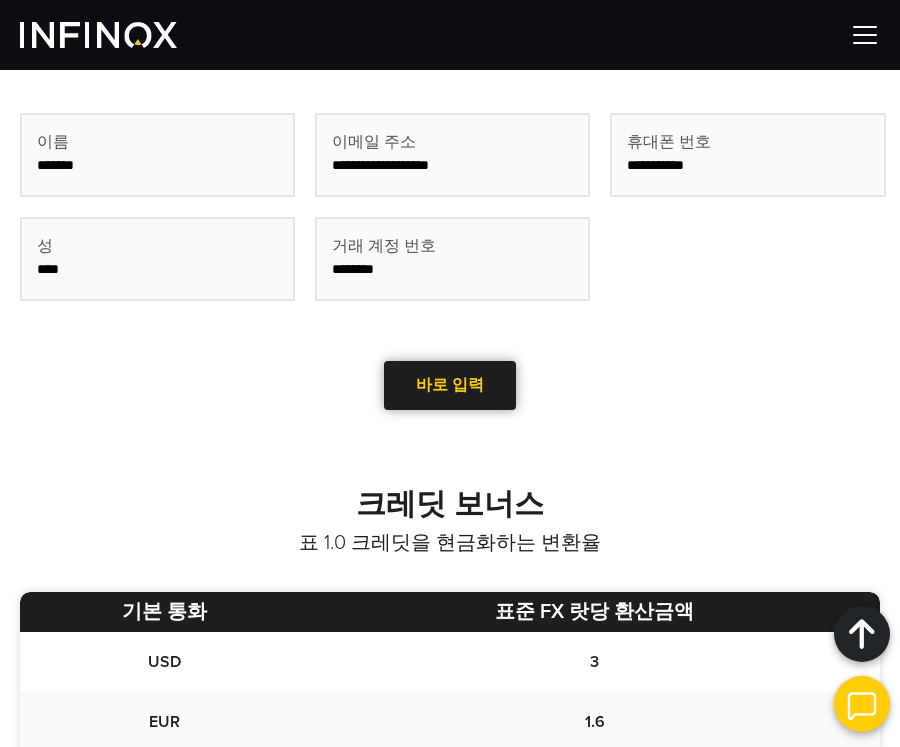 click on "바로 입력" at bounding box center (450, 385) 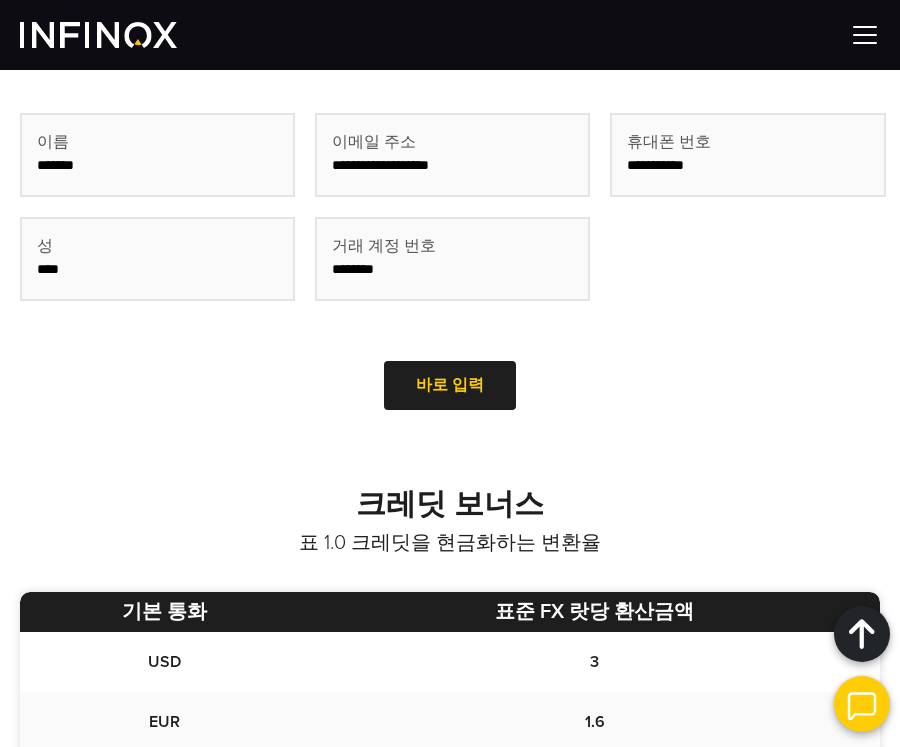 click on "**********" at bounding box center [450, 257] 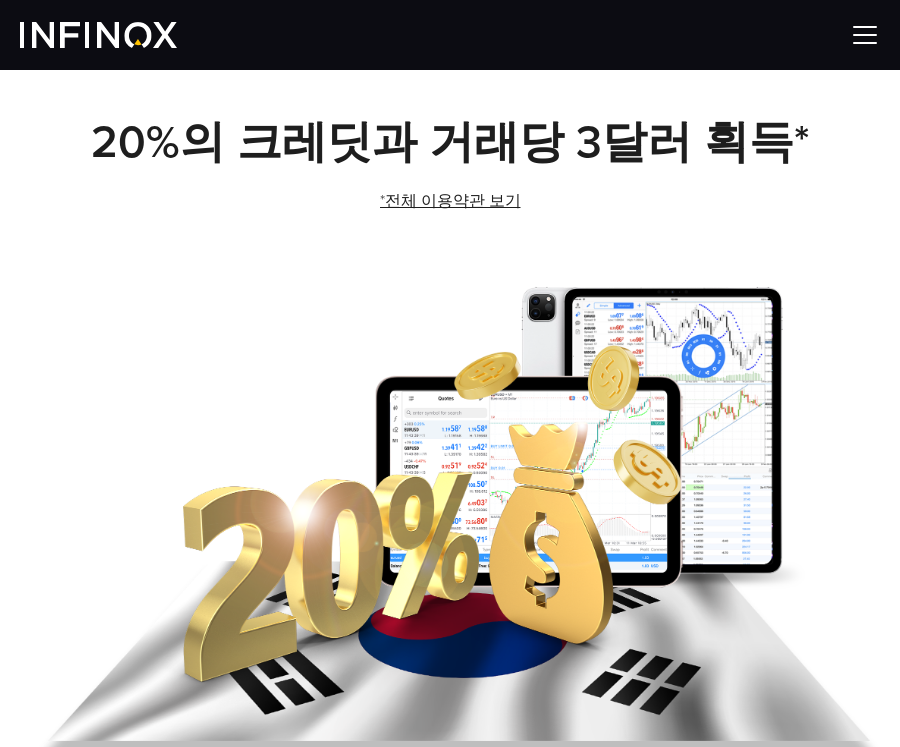 scroll, scrollTop: 993, scrollLeft: 0, axis: vertical 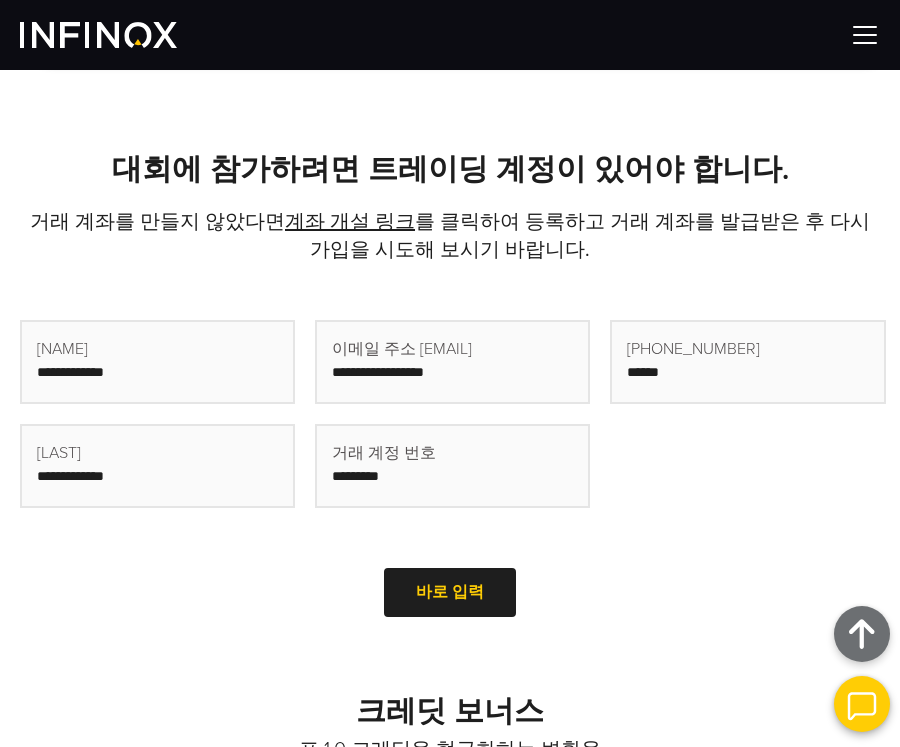 drag, startPoint x: 420, startPoint y: 332, endPoint x: 414, endPoint y: 363, distance: 31.575306 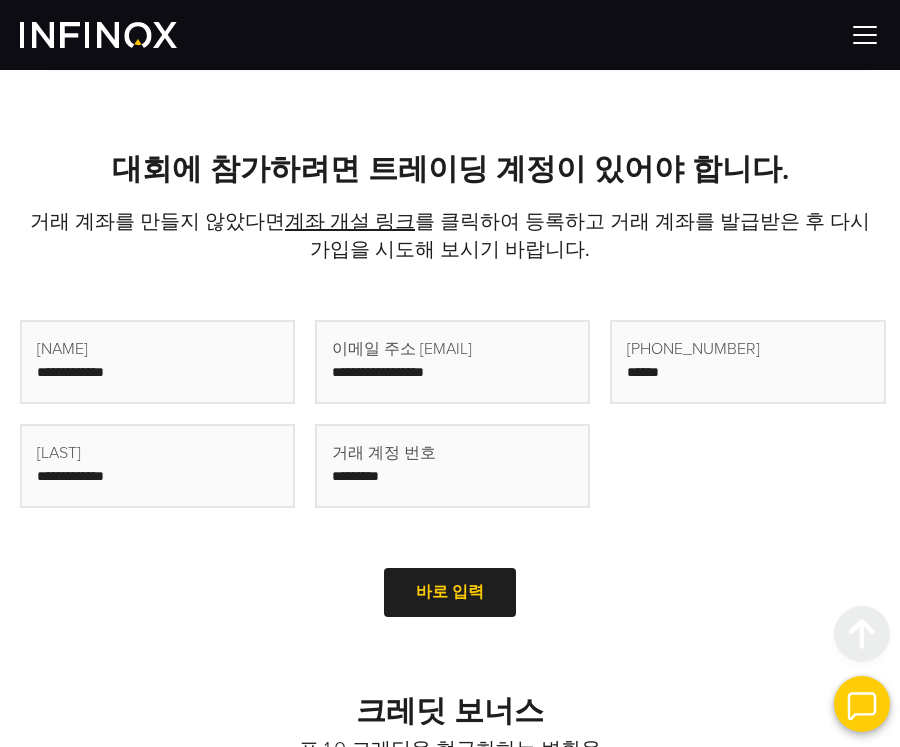 click at bounding box center (452, 362) 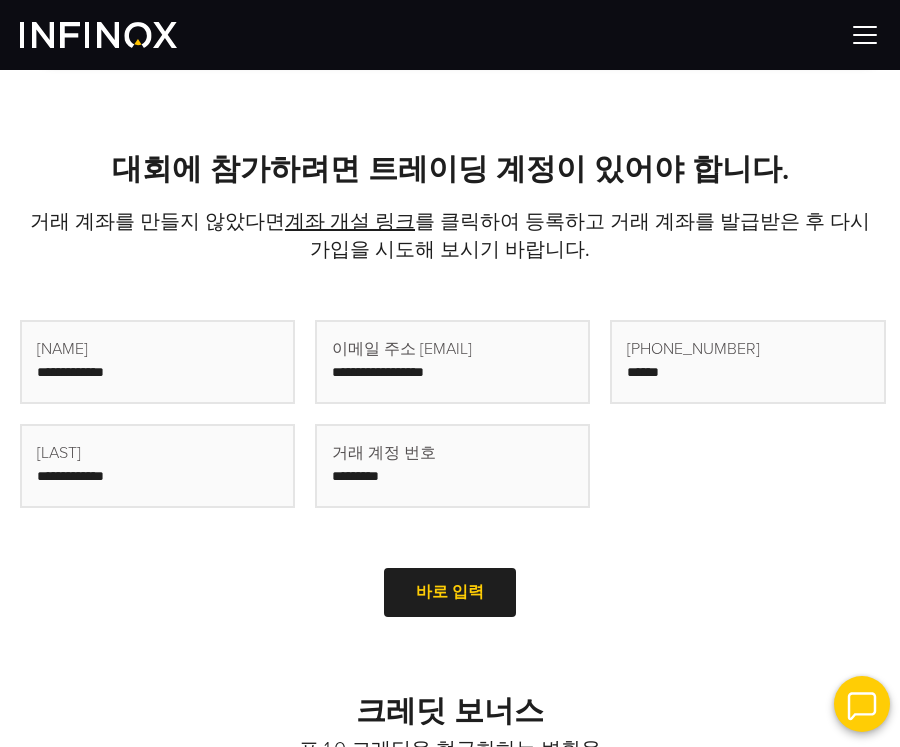type on "**********" 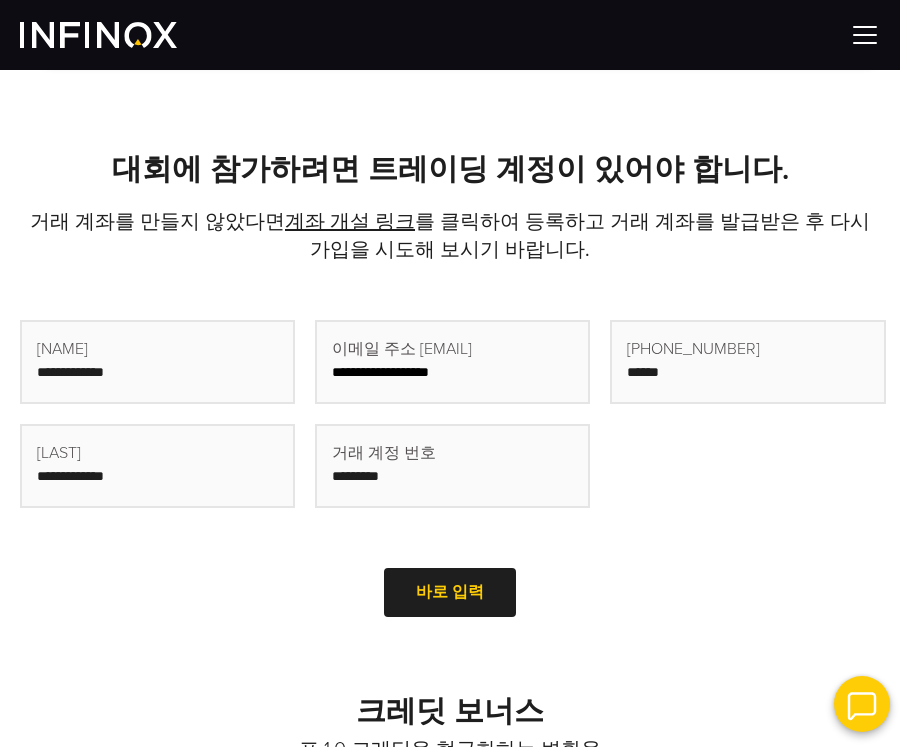 type on "*******" 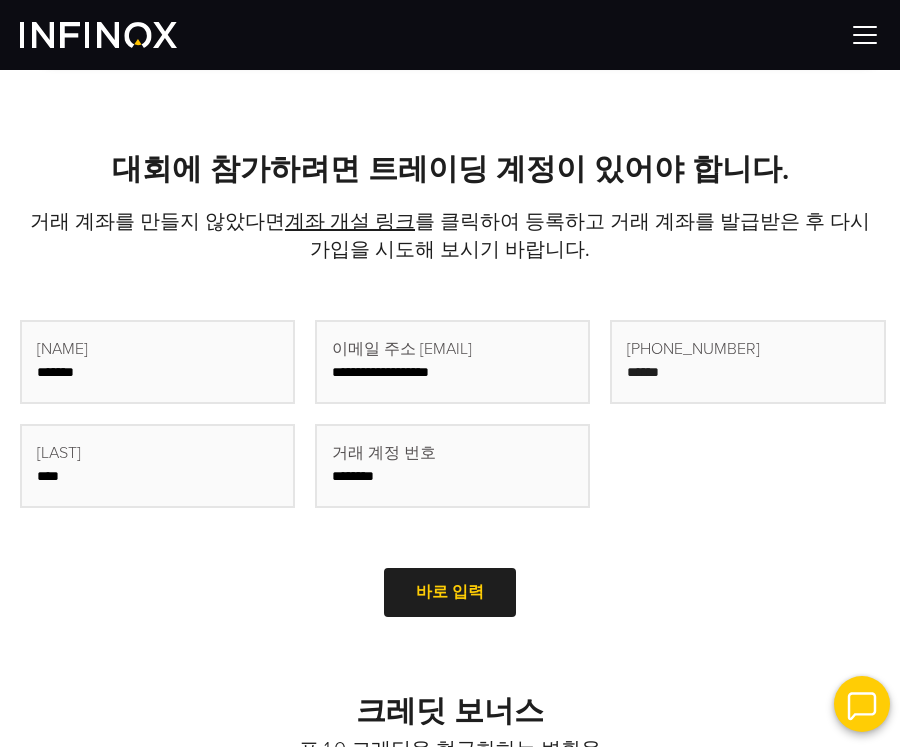 type on "**********" 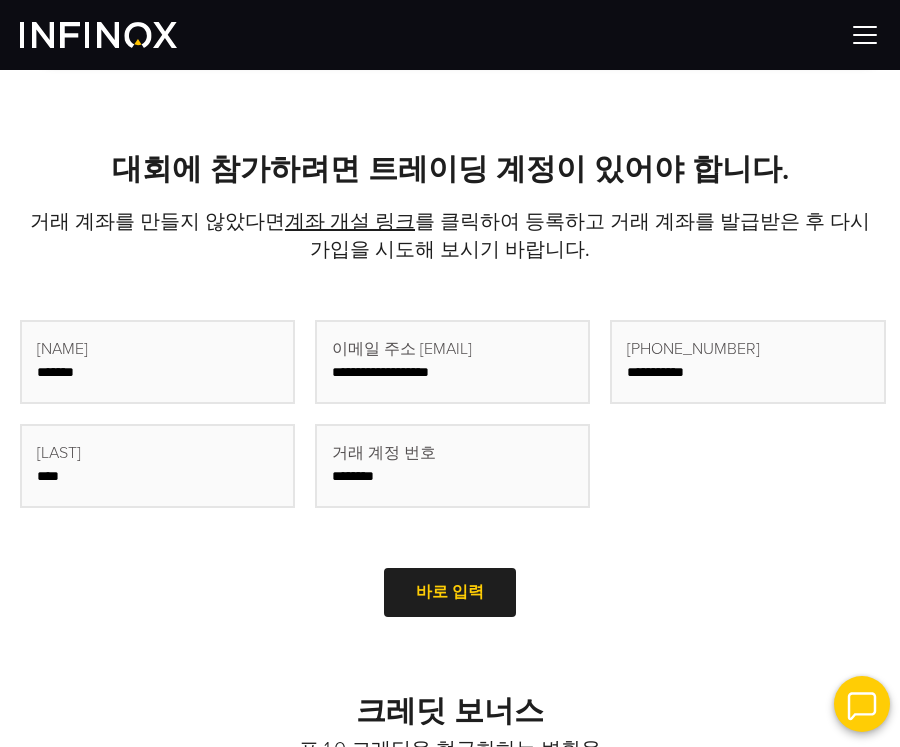 click on "********" at bounding box center [452, 466] 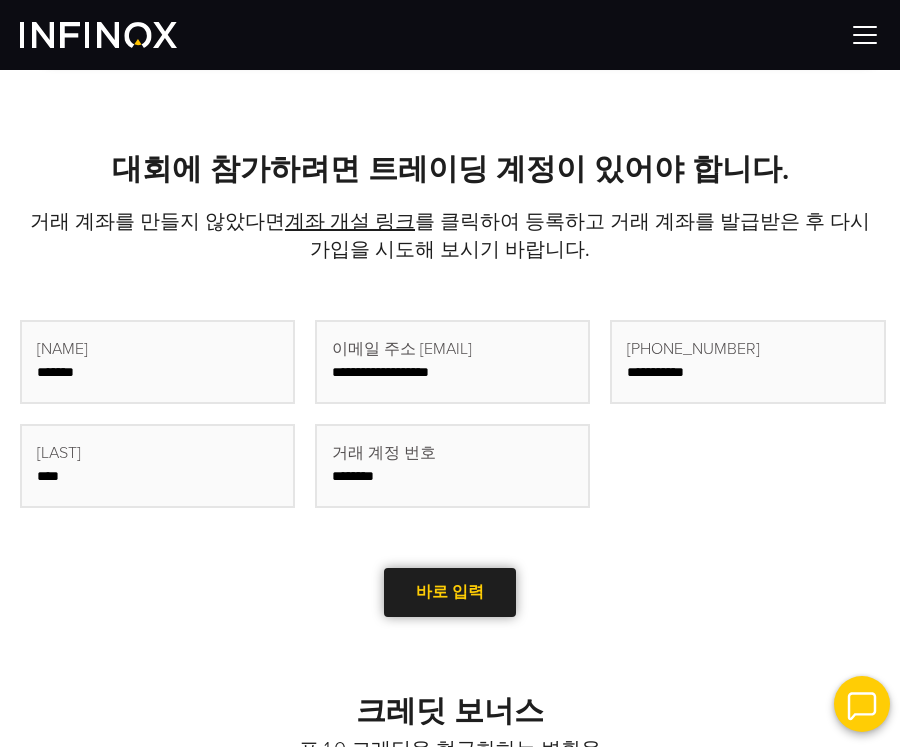 click at bounding box center (450, 593) 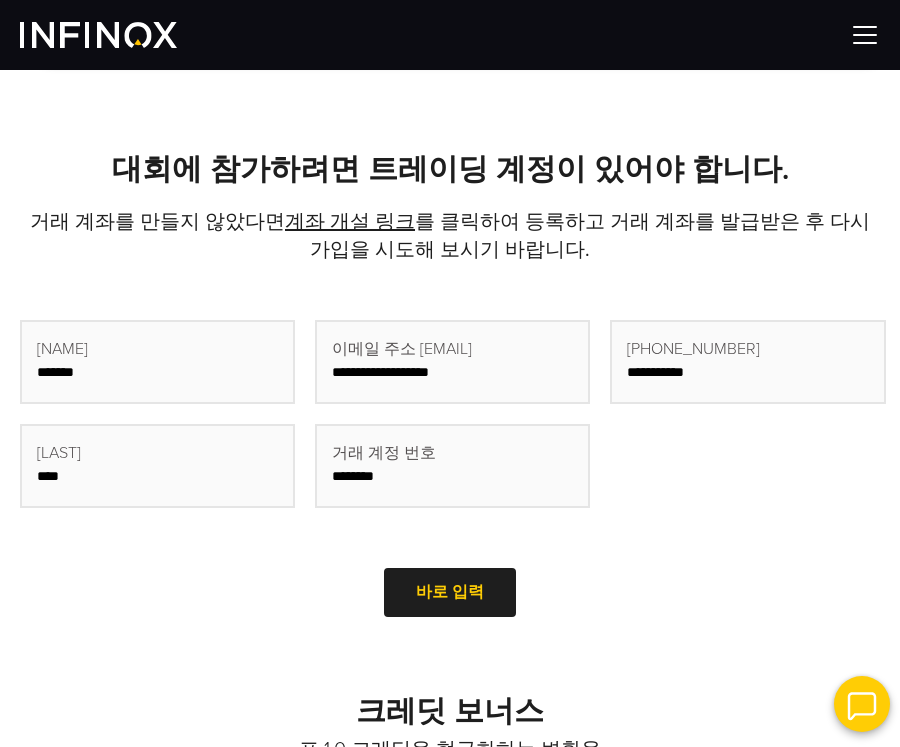 click on "**********" at bounding box center (450, 464) 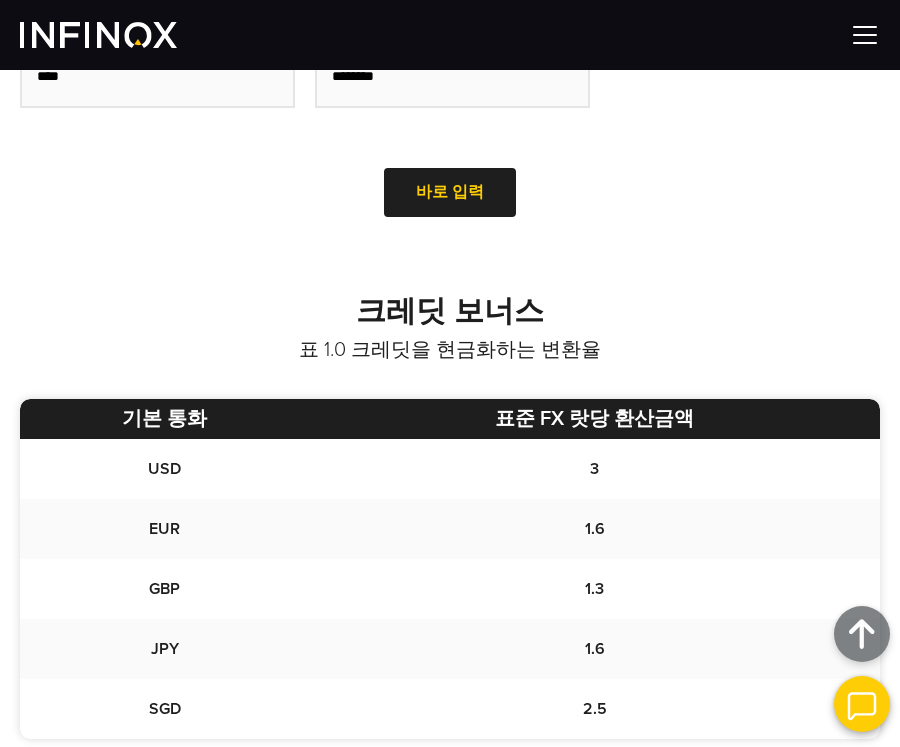scroll, scrollTop: 693, scrollLeft: 0, axis: vertical 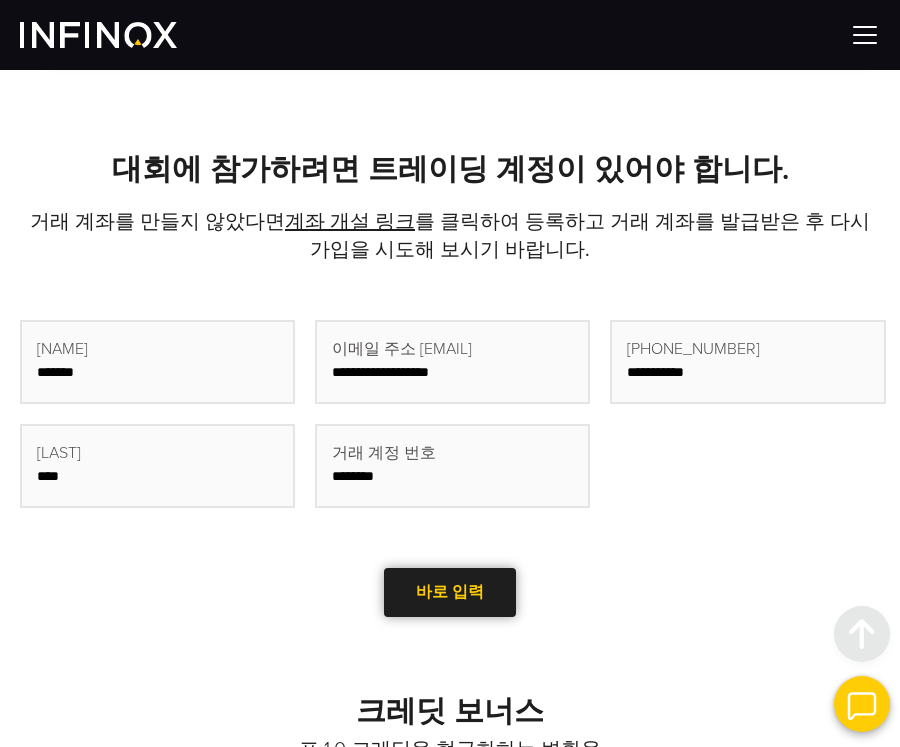click at bounding box center (450, 593) 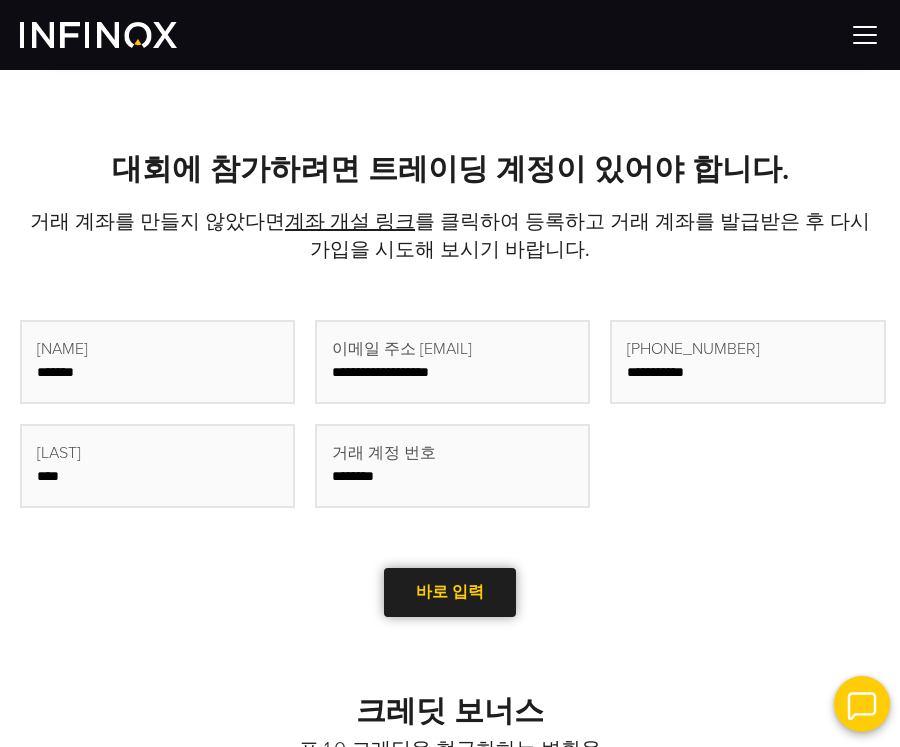 click at bounding box center (450, 593) 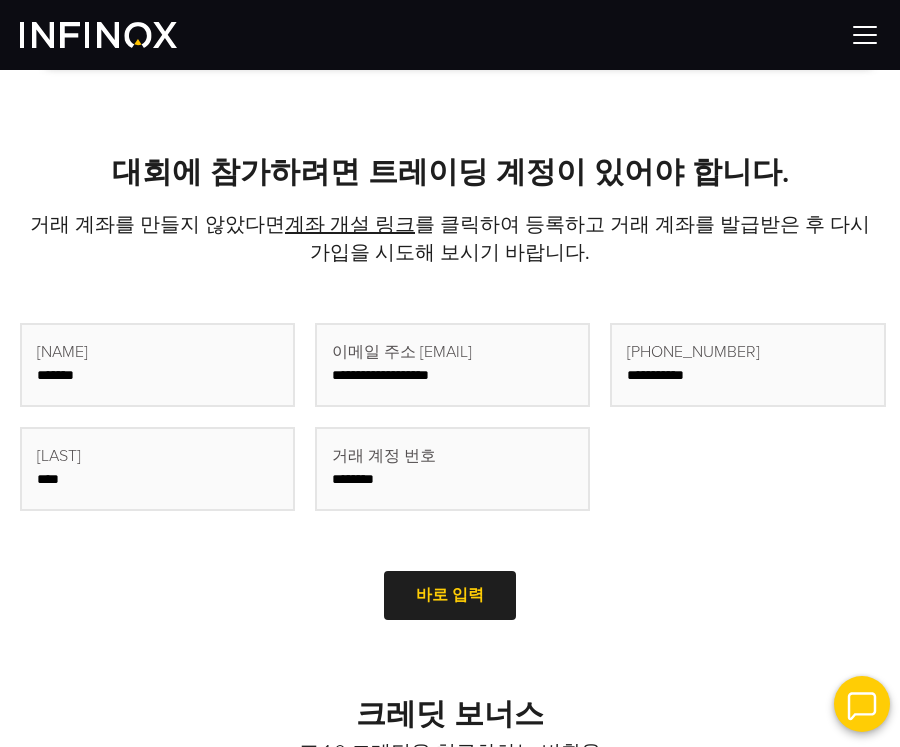 scroll, scrollTop: 693, scrollLeft: 0, axis: vertical 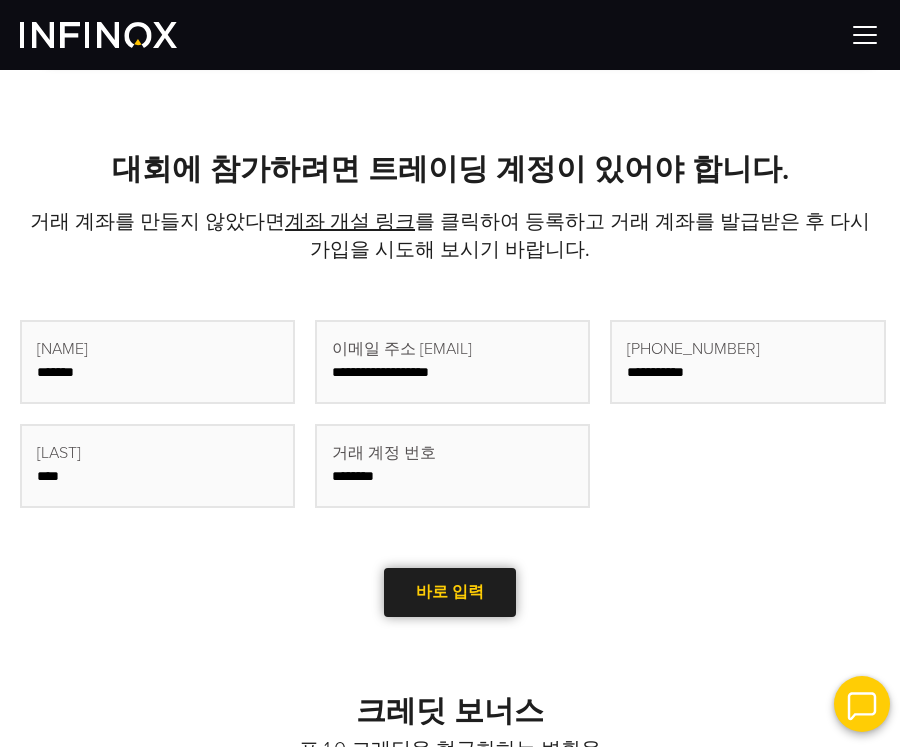 click on "바로 입력" at bounding box center (450, 592) 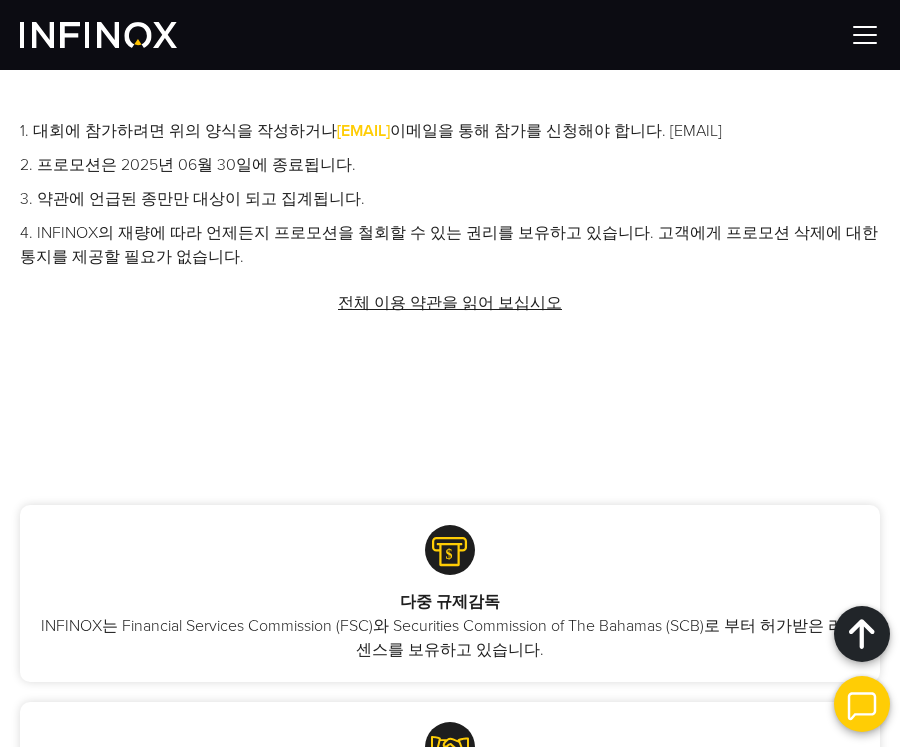 scroll, scrollTop: 1493, scrollLeft: 0, axis: vertical 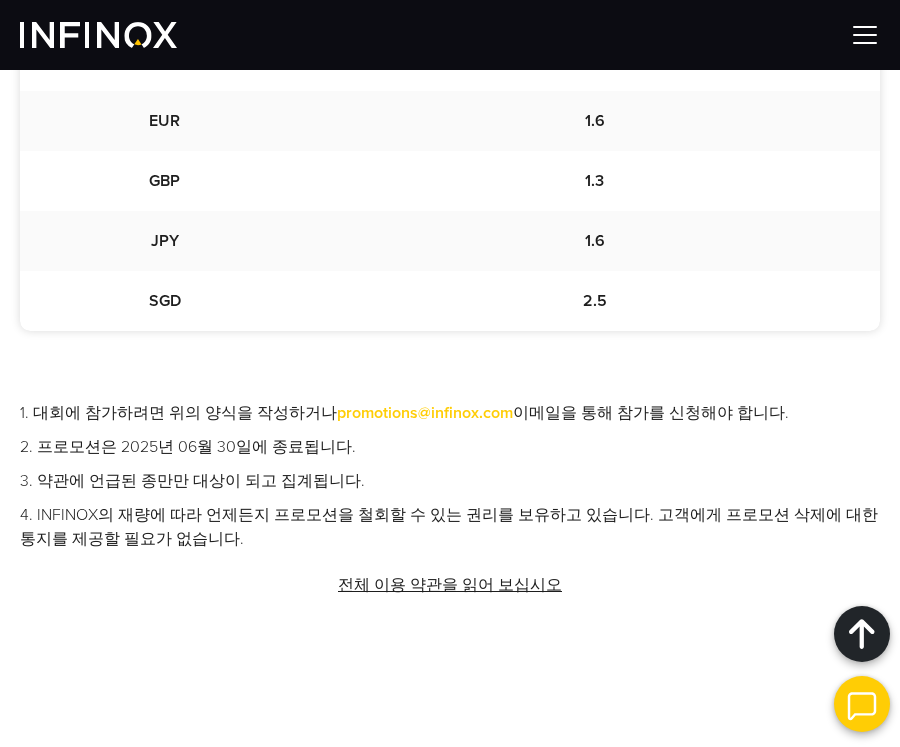 click on "2. 프로모션은 2025년 06월 30일에 종료됩니다." at bounding box center [450, 447] 